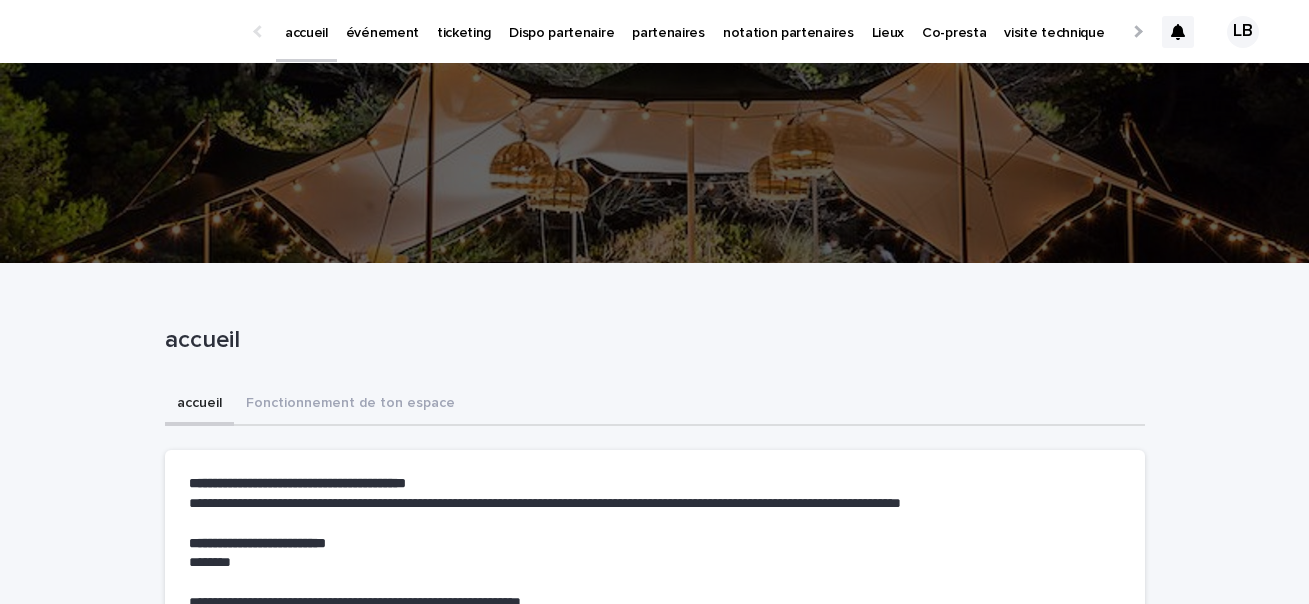 scroll, scrollTop: 0, scrollLeft: 0, axis: both 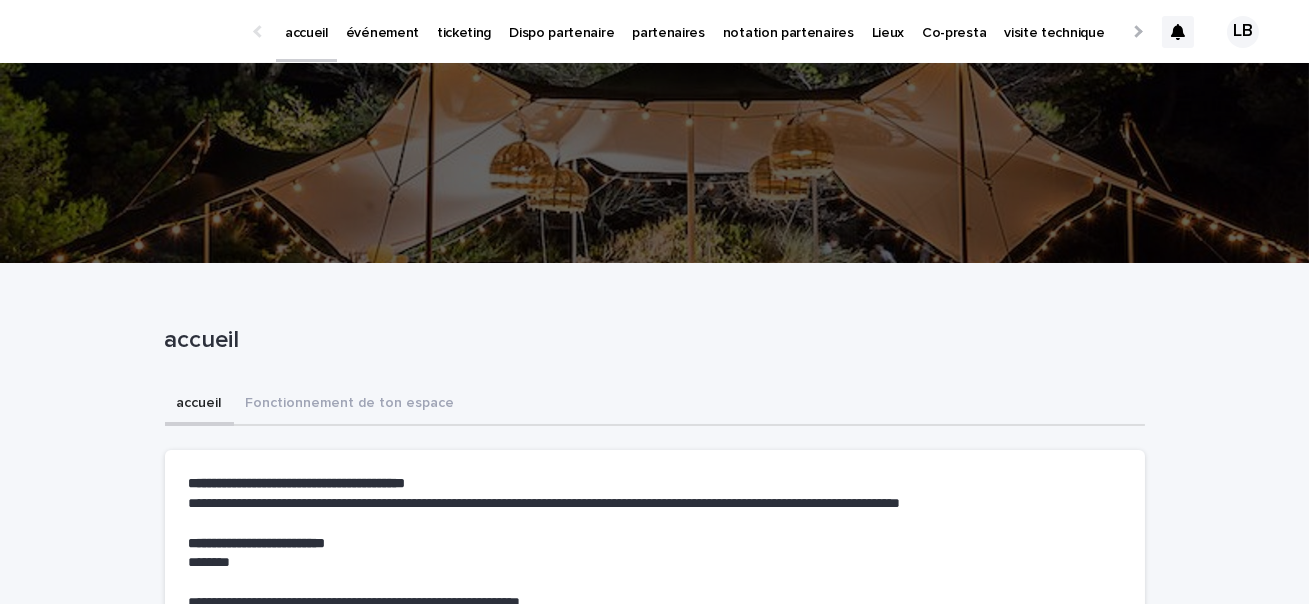 click on "événement" at bounding box center (382, 21) 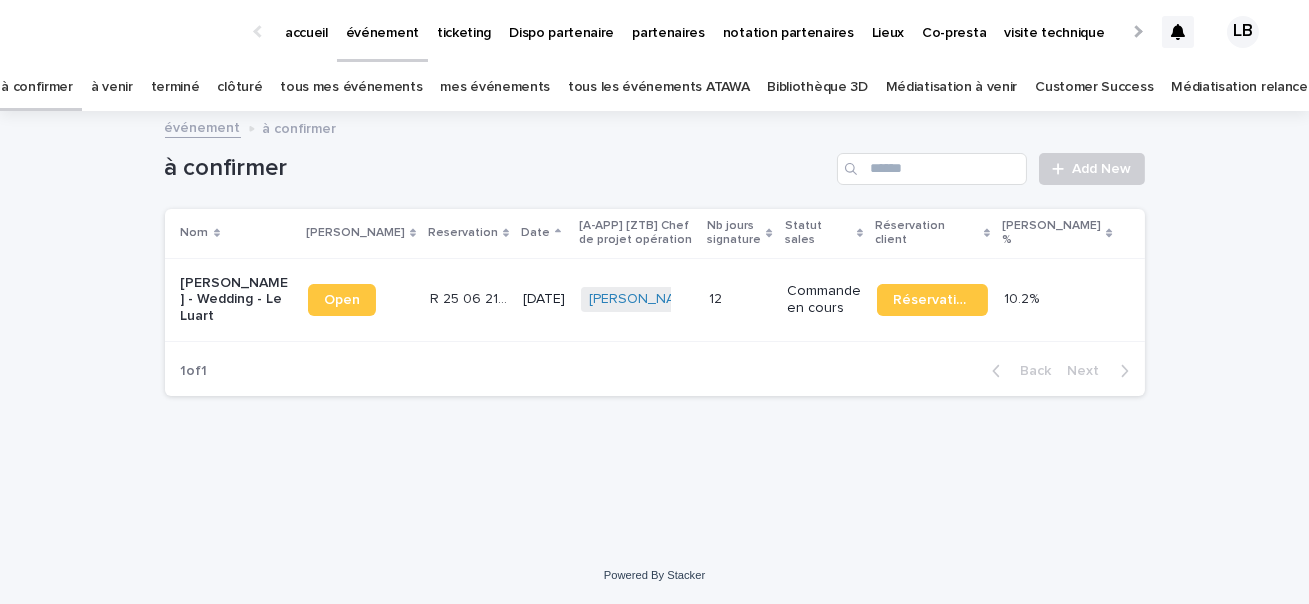 click on "à venir" at bounding box center (112, 87) 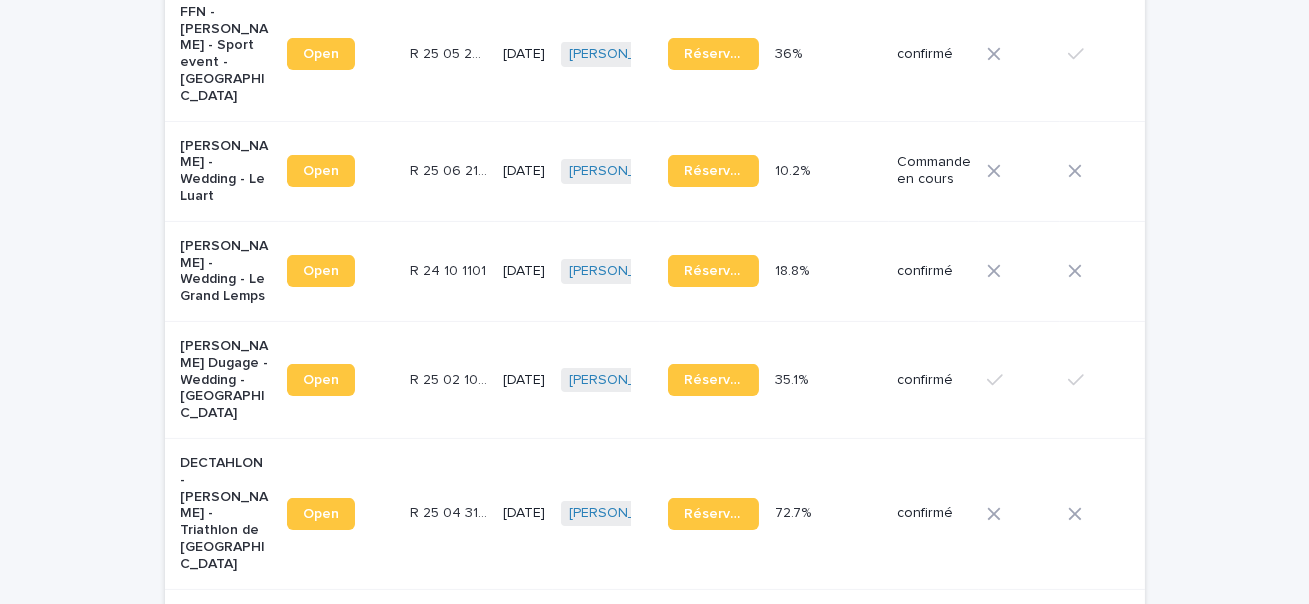 scroll, scrollTop: 1152, scrollLeft: 0, axis: vertical 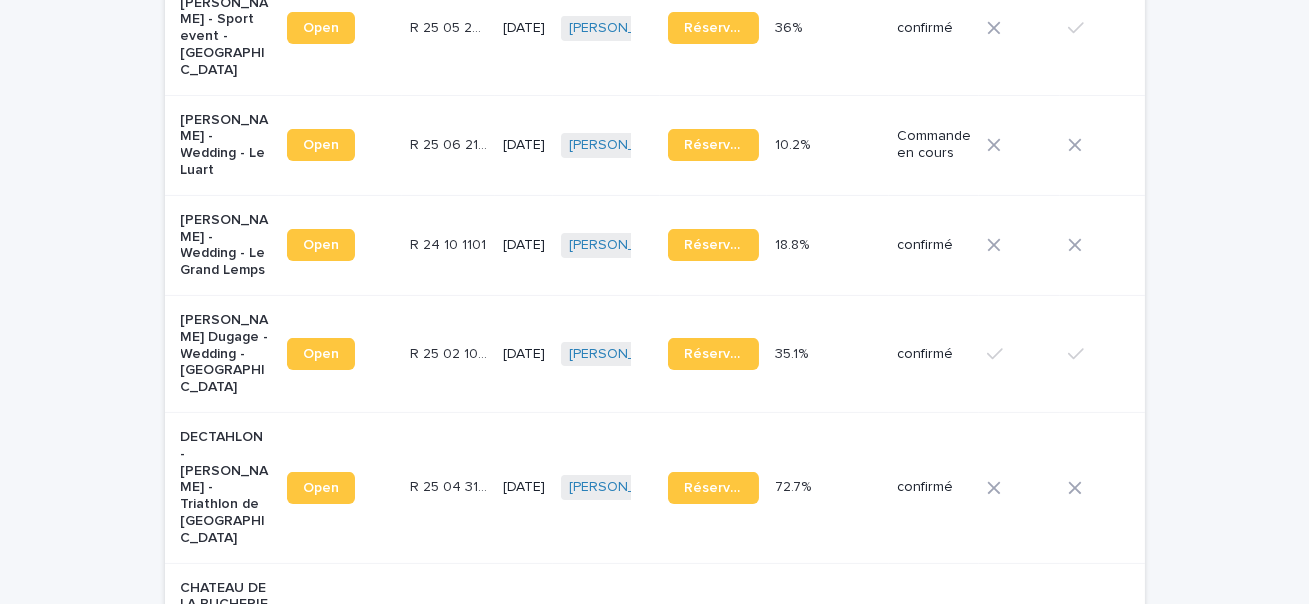 click on "DECTAHLON - Charlotte Styza - Triathlon de Gérardmer" at bounding box center (226, 488) 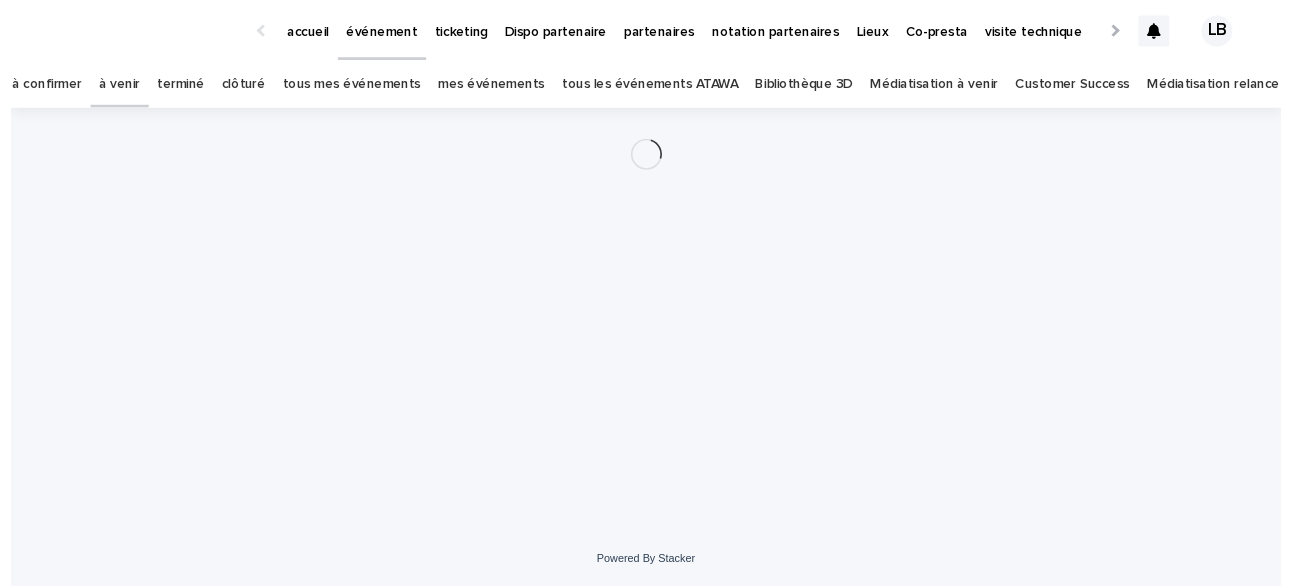 scroll, scrollTop: 0, scrollLeft: 0, axis: both 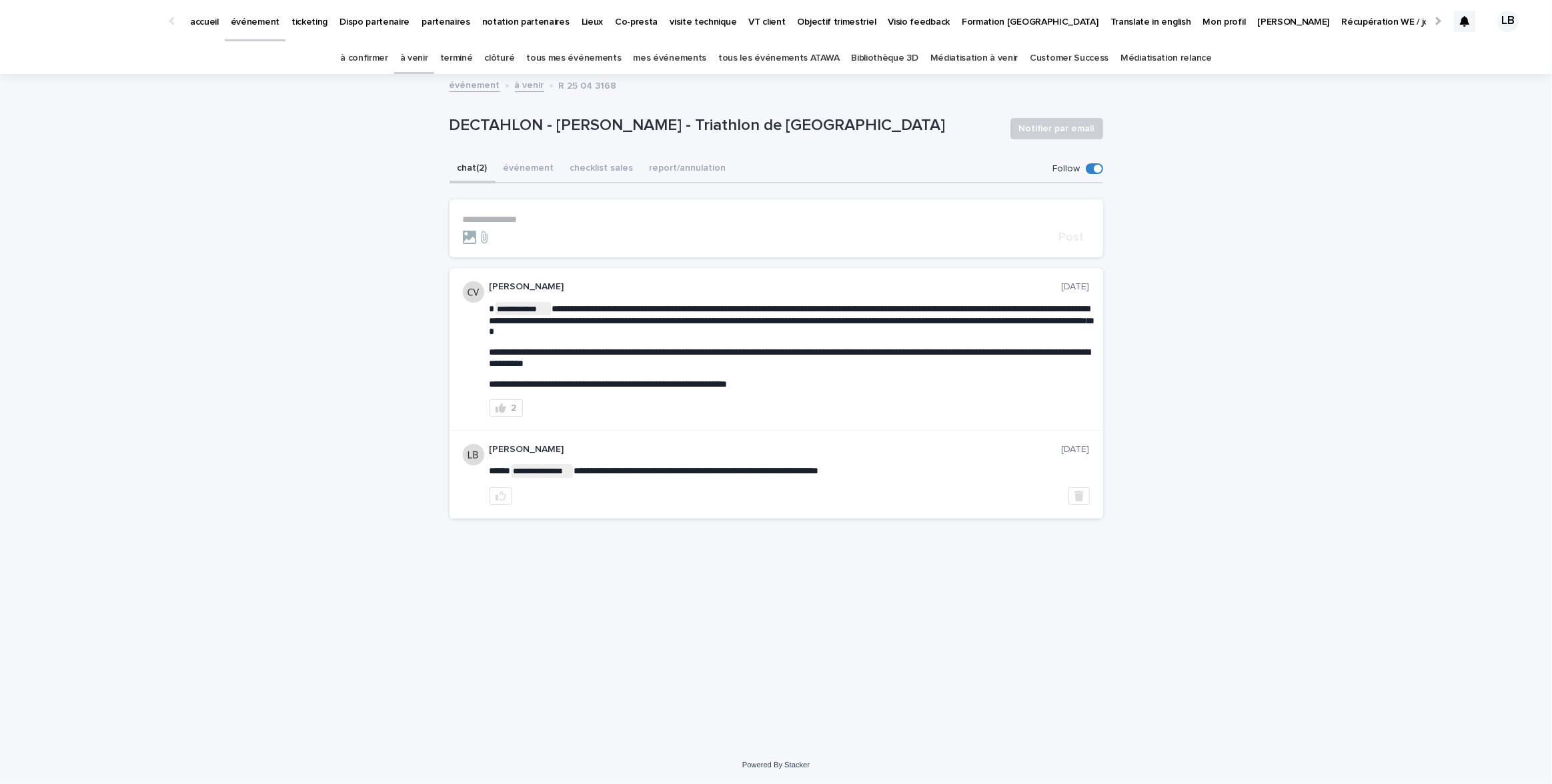 click on "**********" at bounding box center (776, 219) 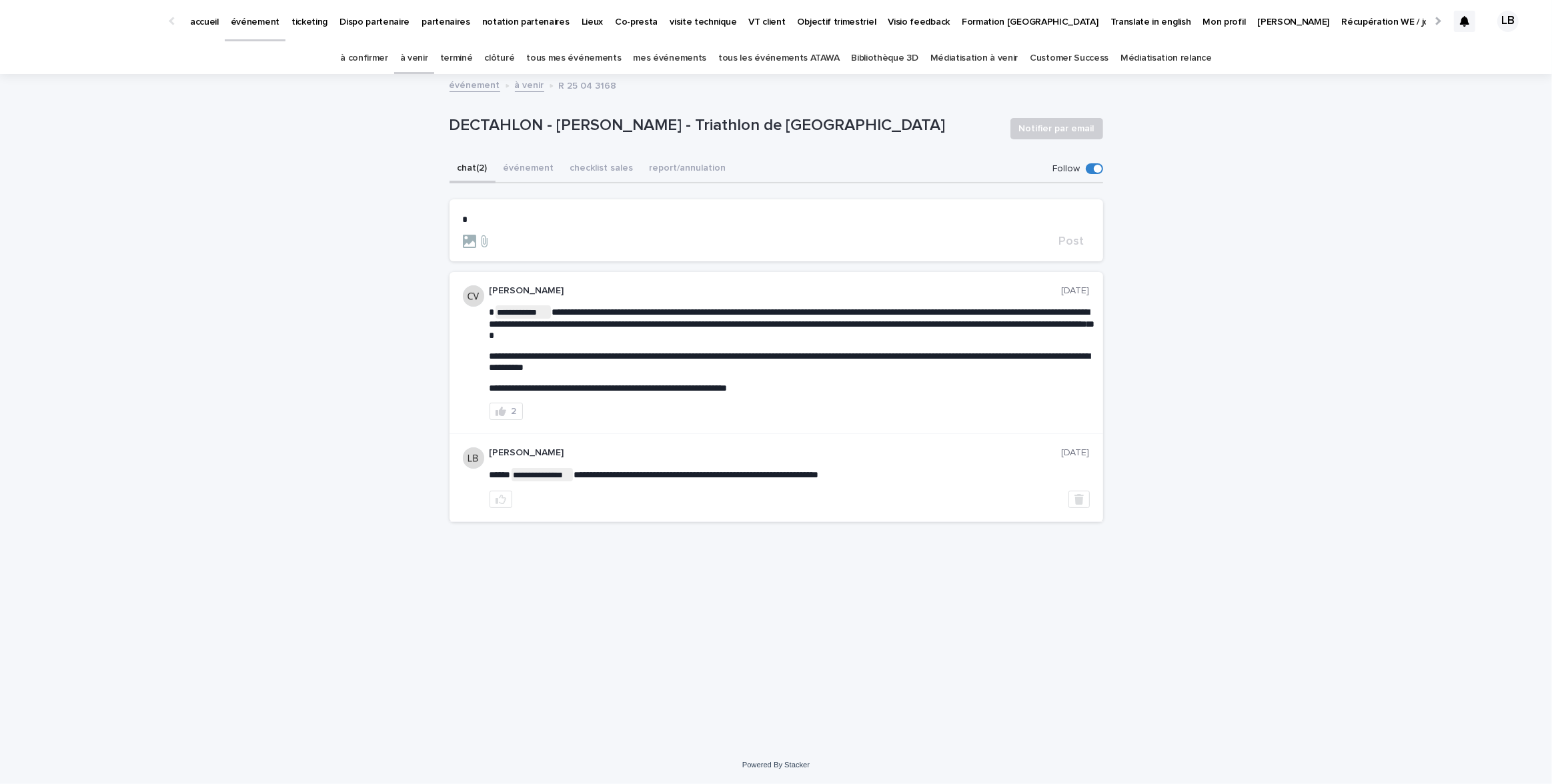type 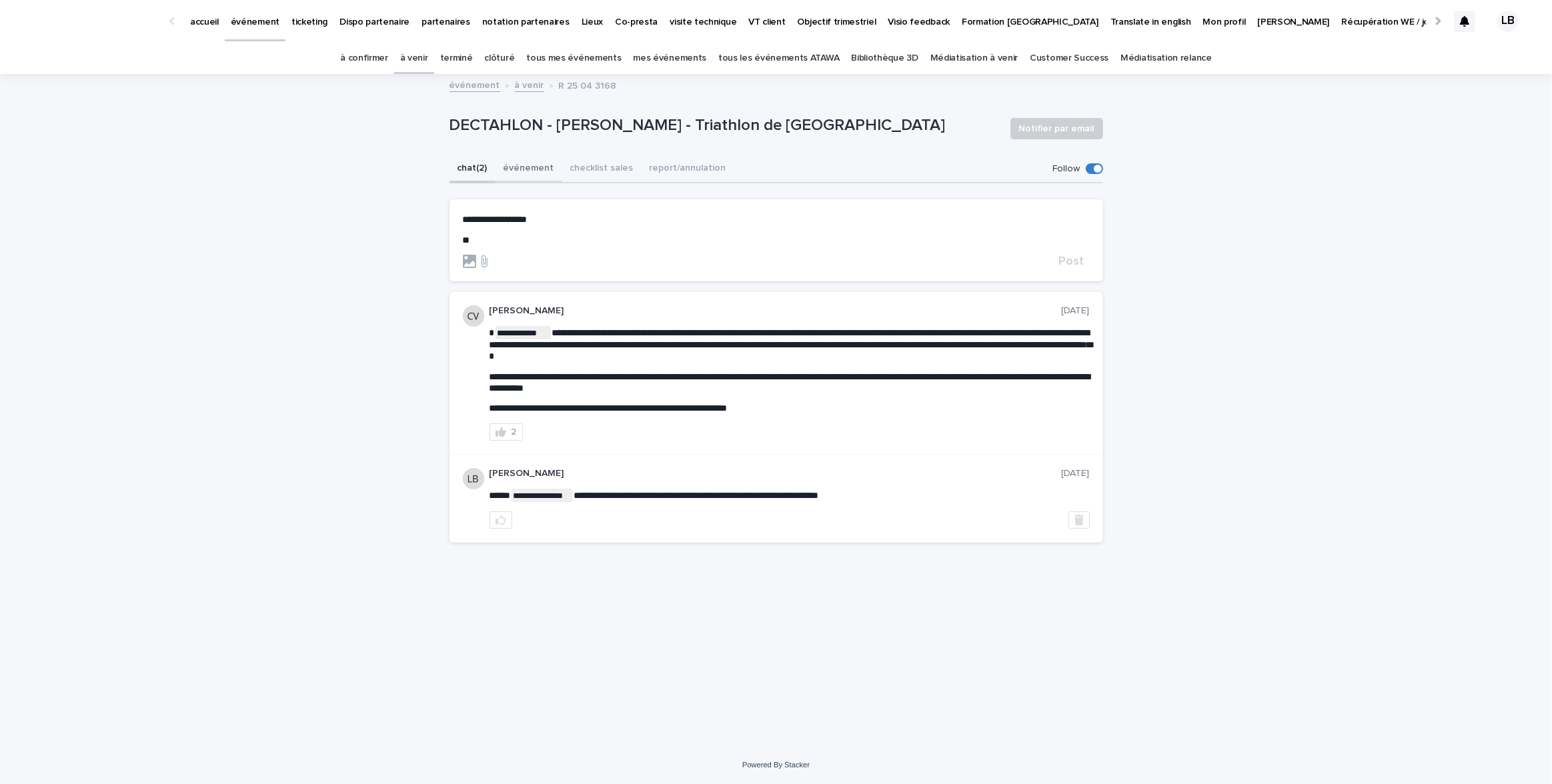 click on "événement" at bounding box center [529, 169] 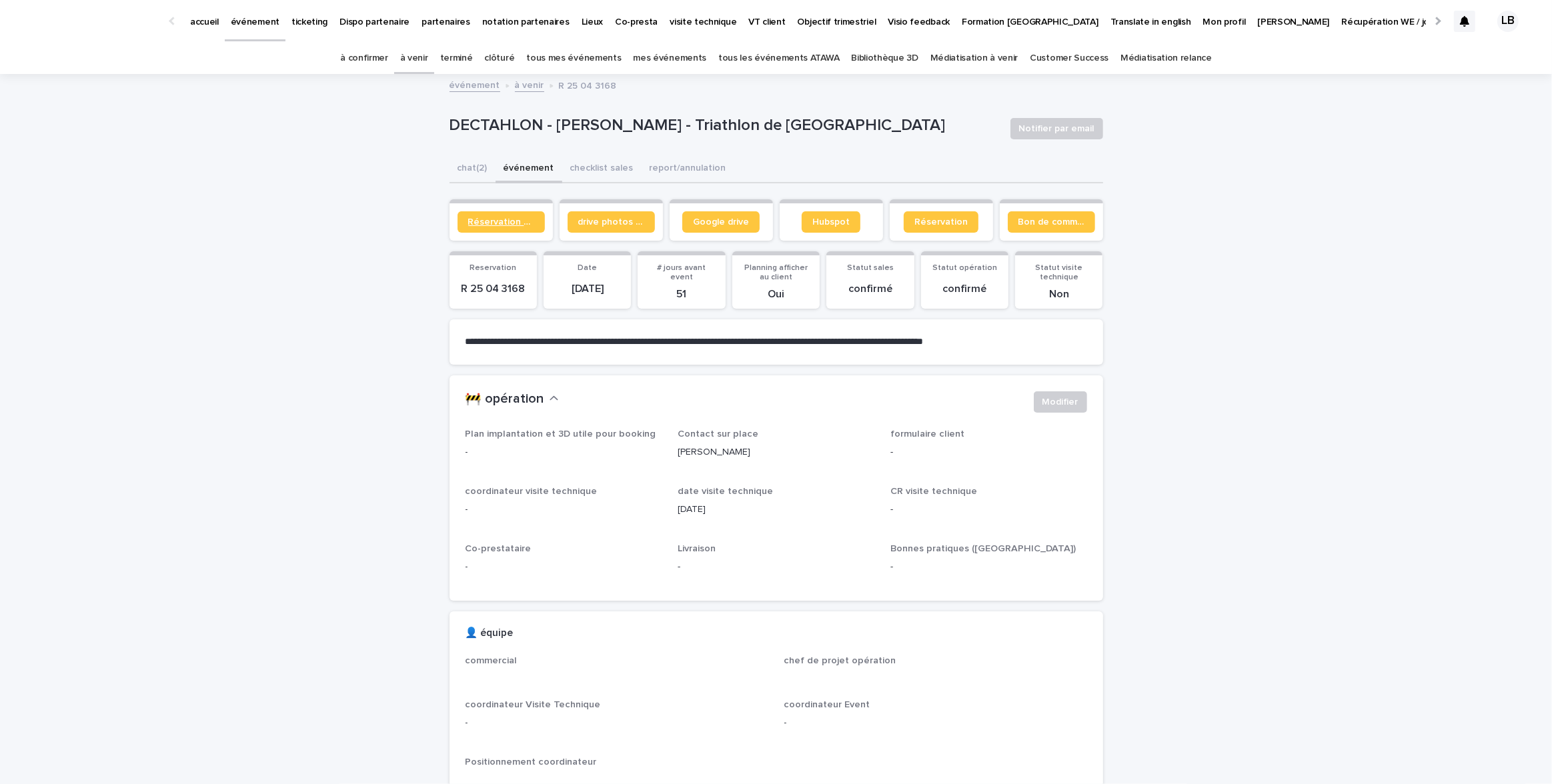 click on "Réservation client" at bounding box center [501, 222] 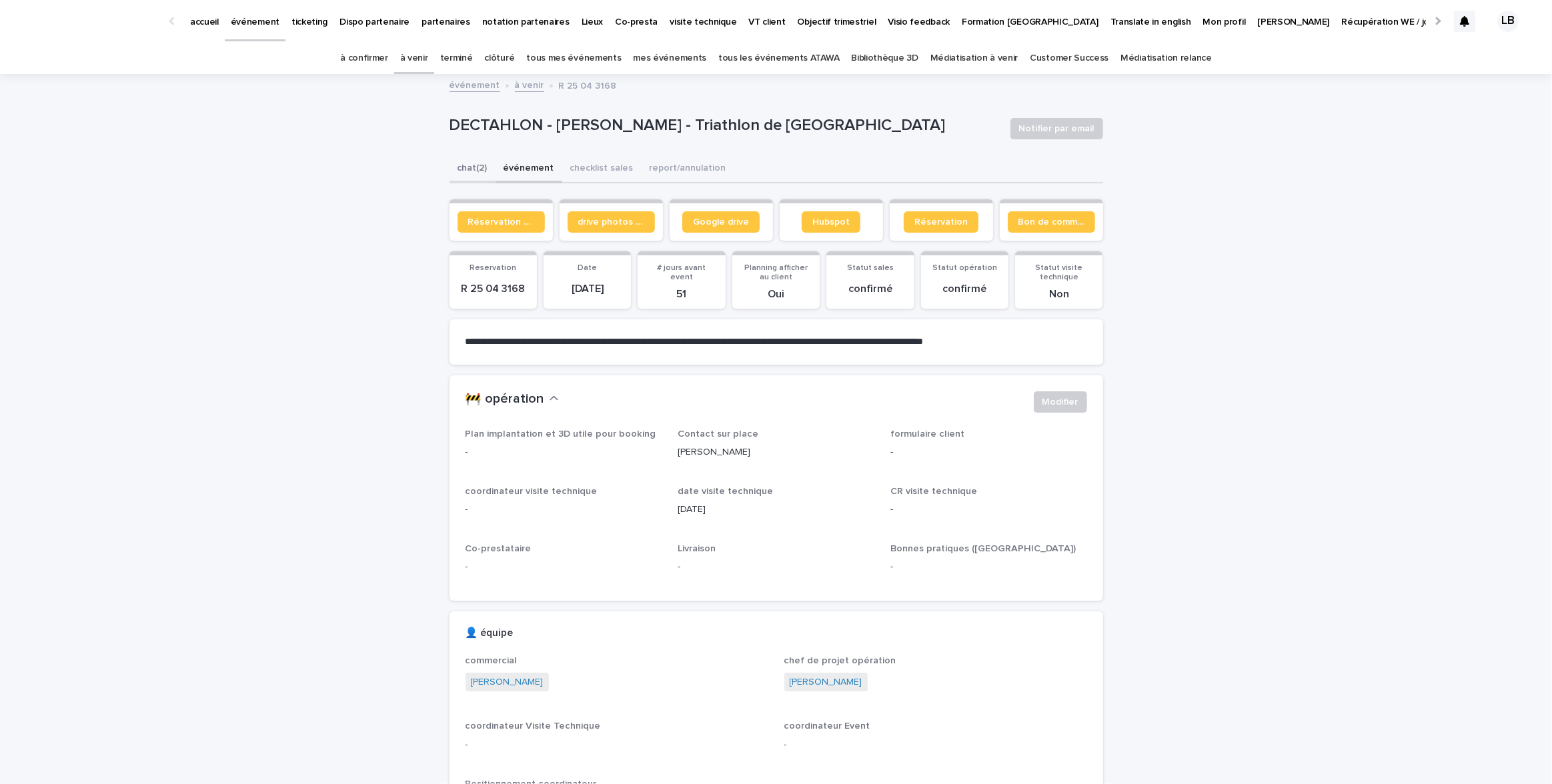 click on "chat  (2)" at bounding box center [472, 169] 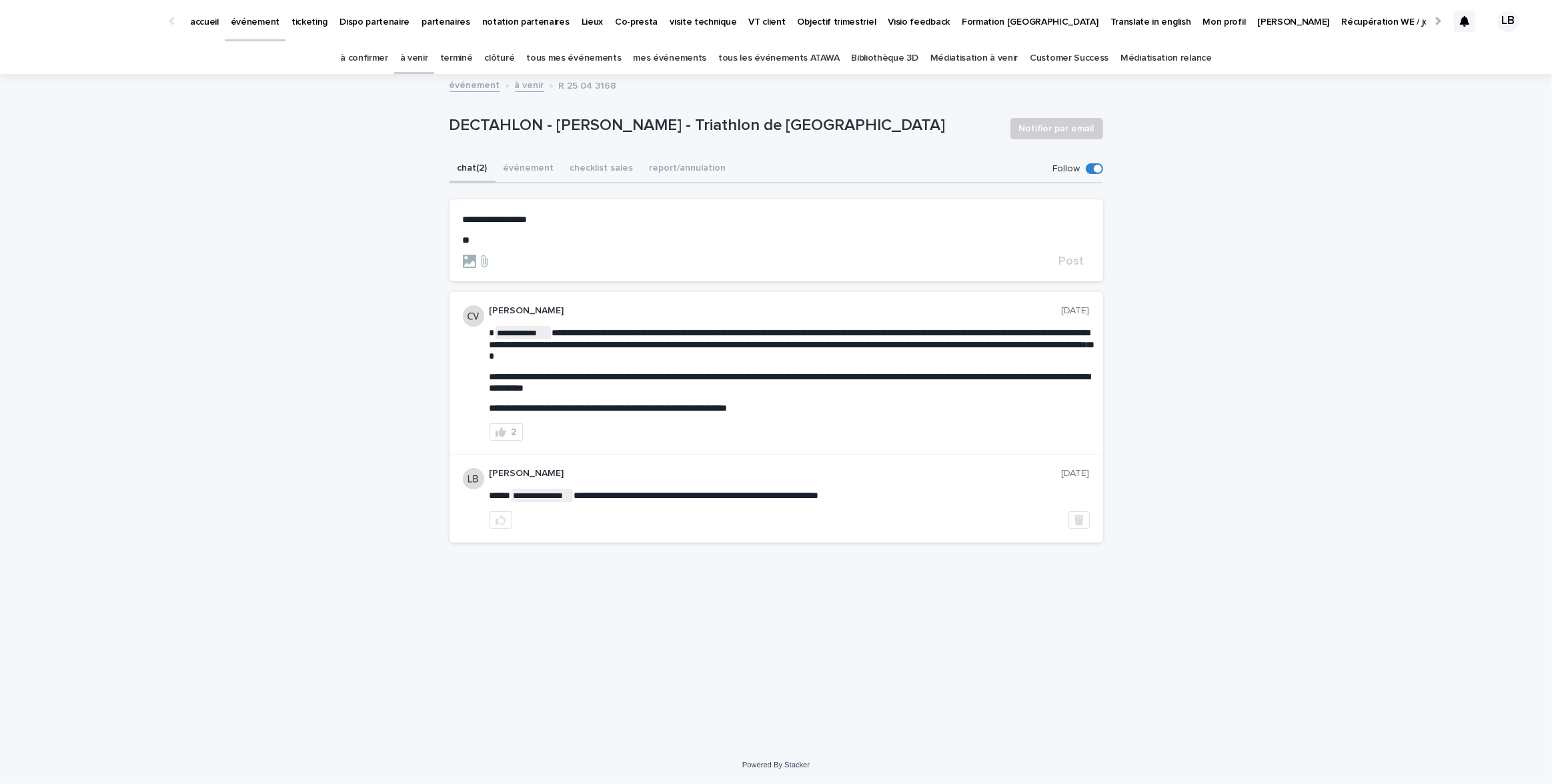 click on "*" at bounding box center (776, 240) 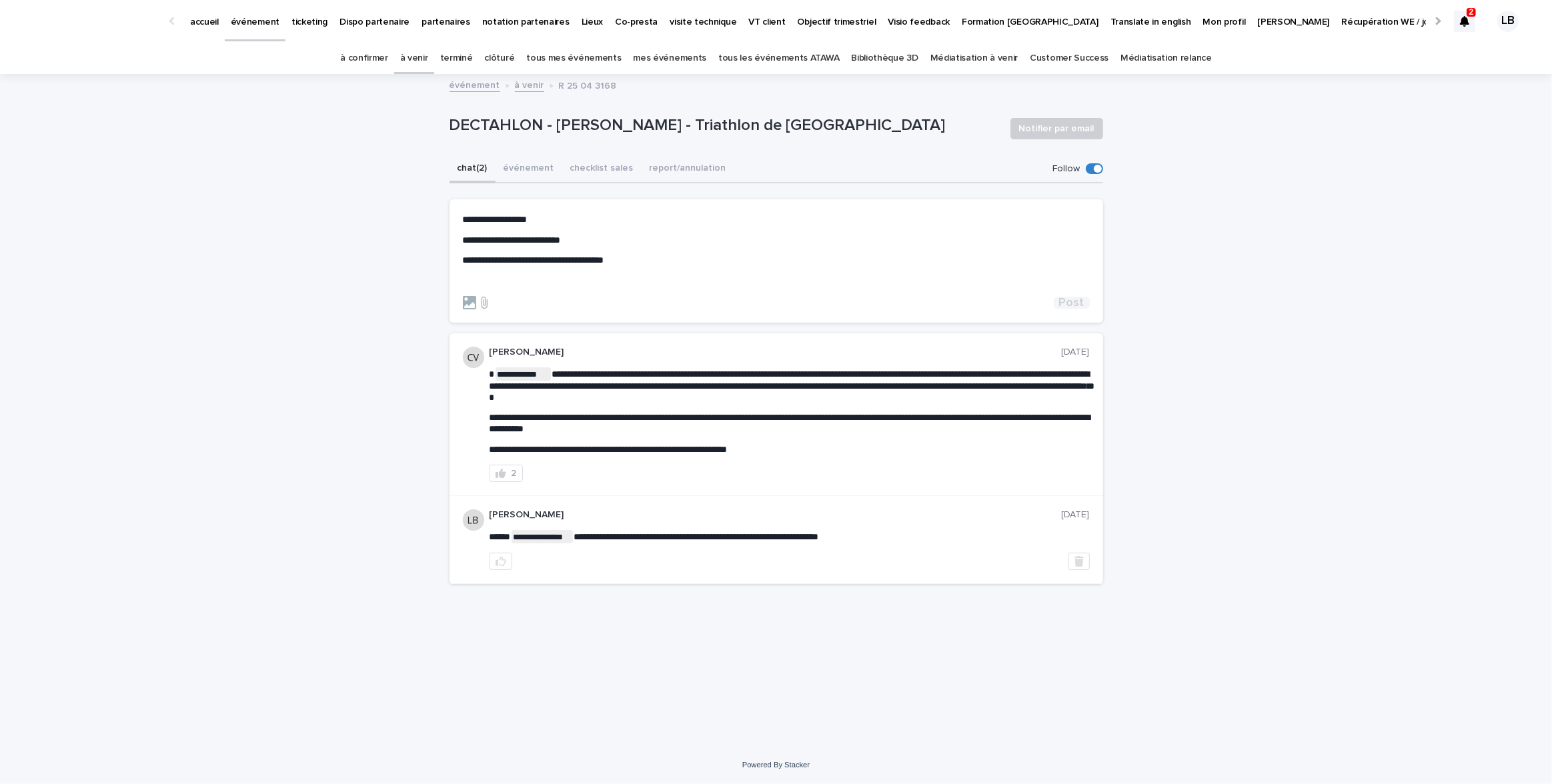 click on "Post" at bounding box center [1072, 303] 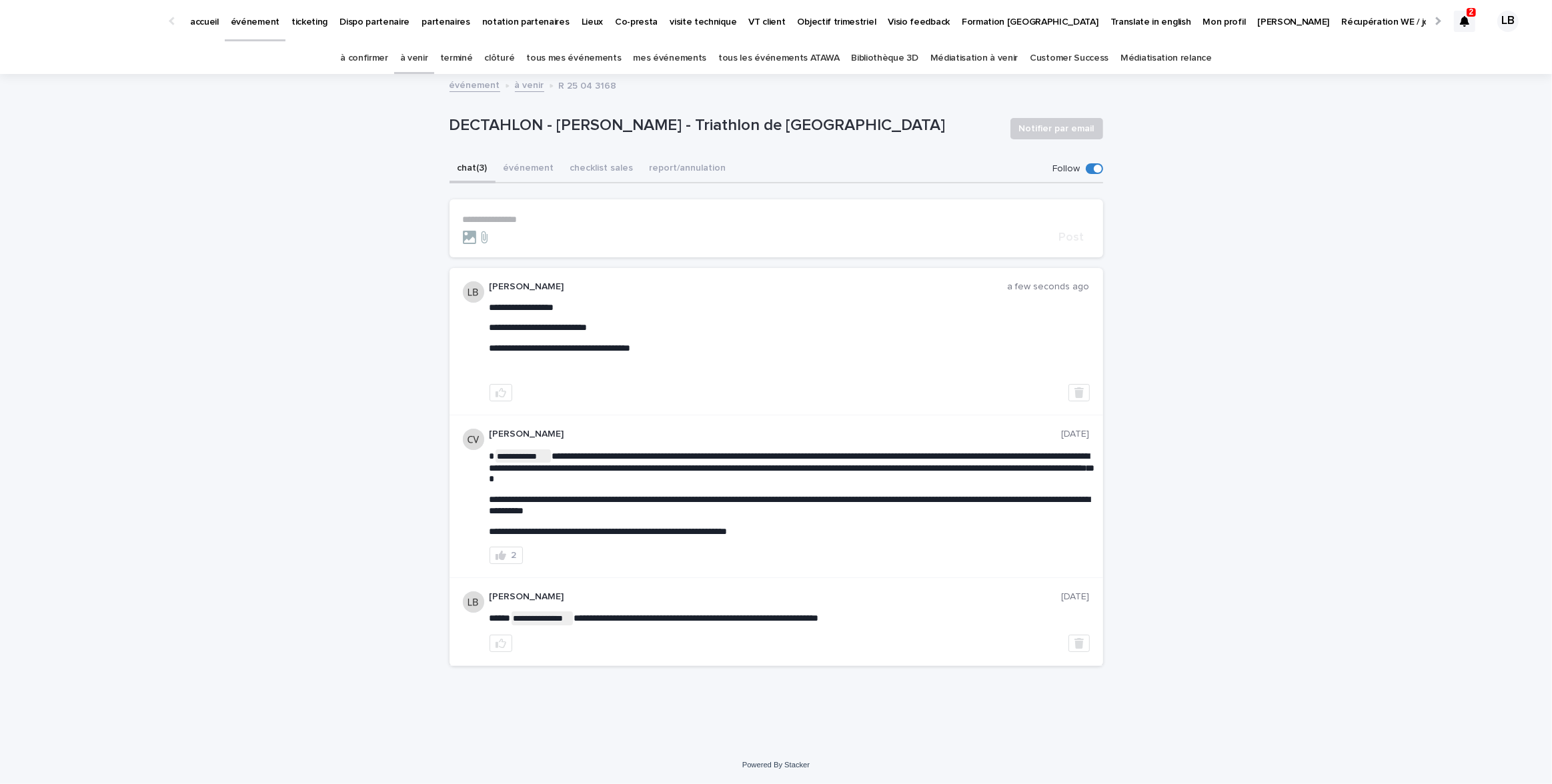 click 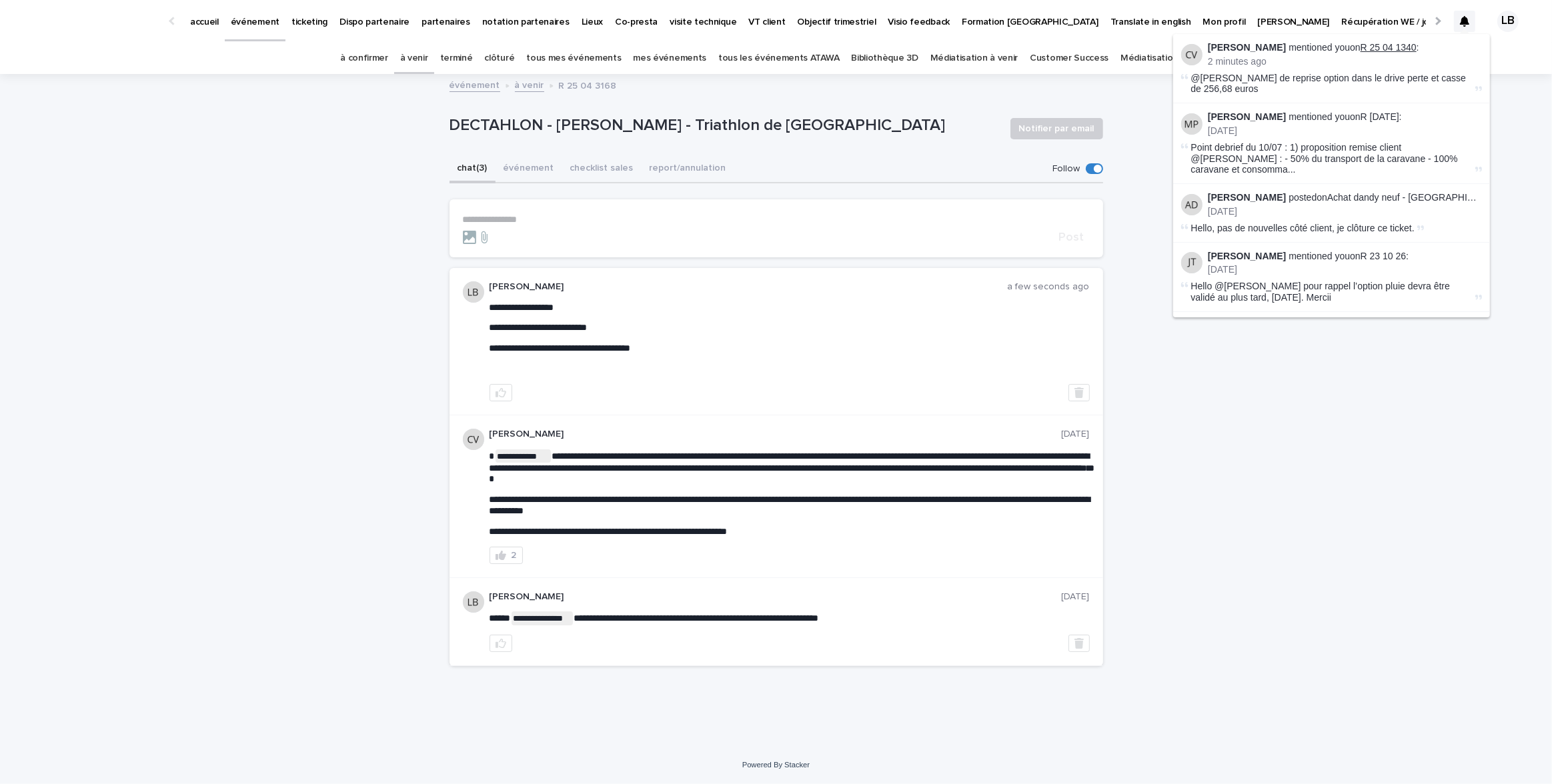 click on "R 25 04 1340" at bounding box center [1389, 47] 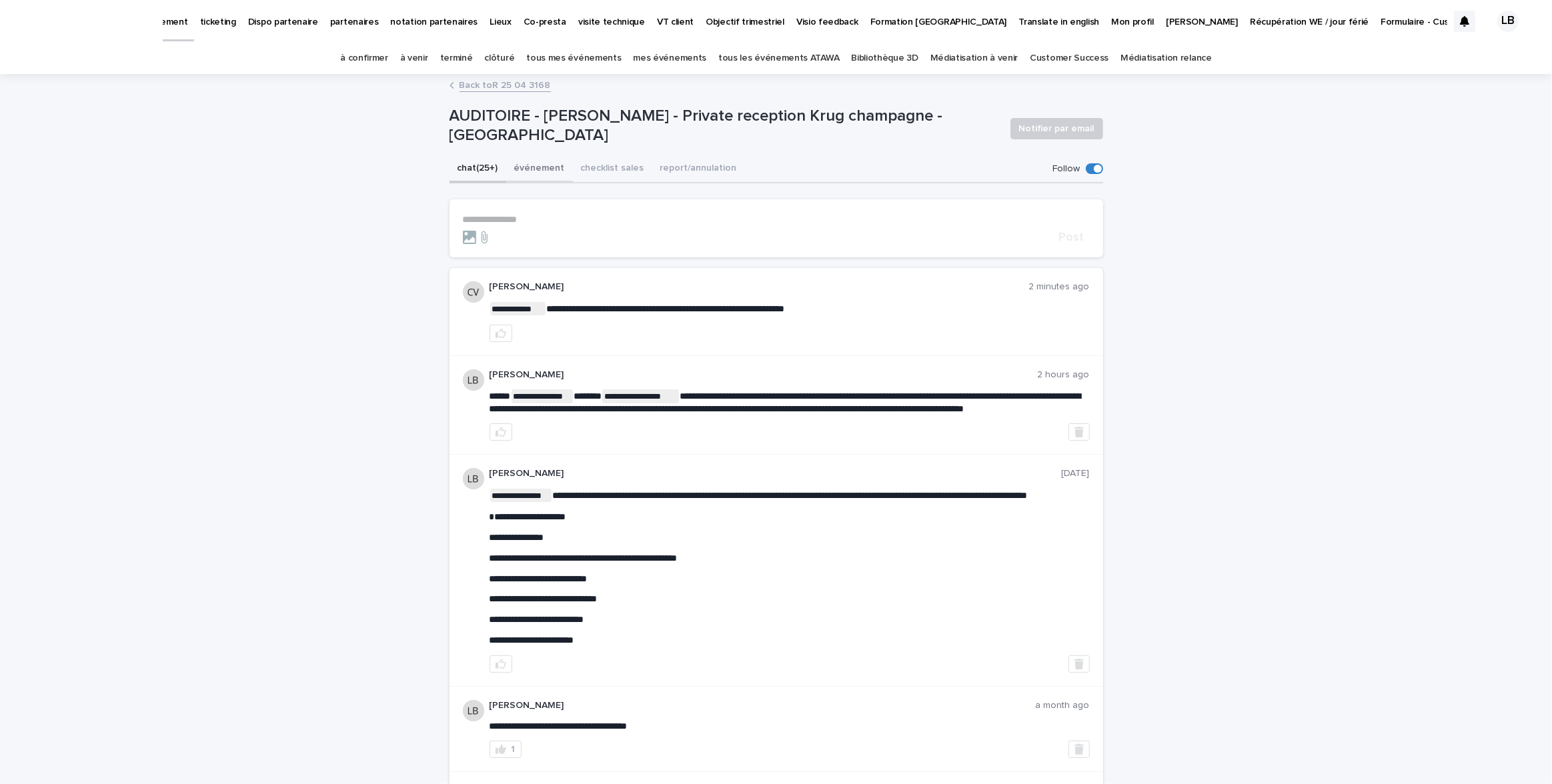 click on "événement" at bounding box center (540, 169) 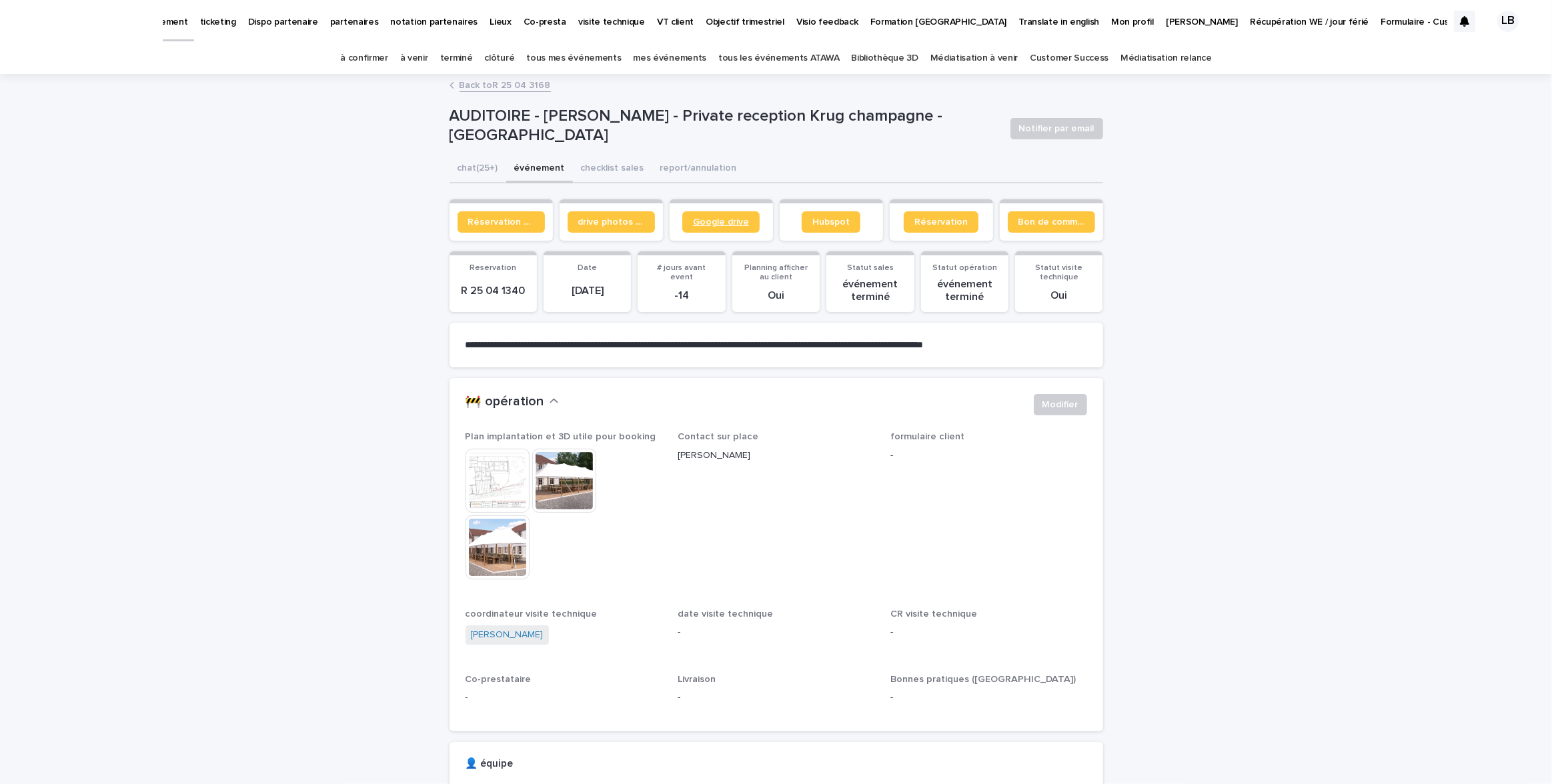 click on "Google drive" at bounding box center (721, 222) 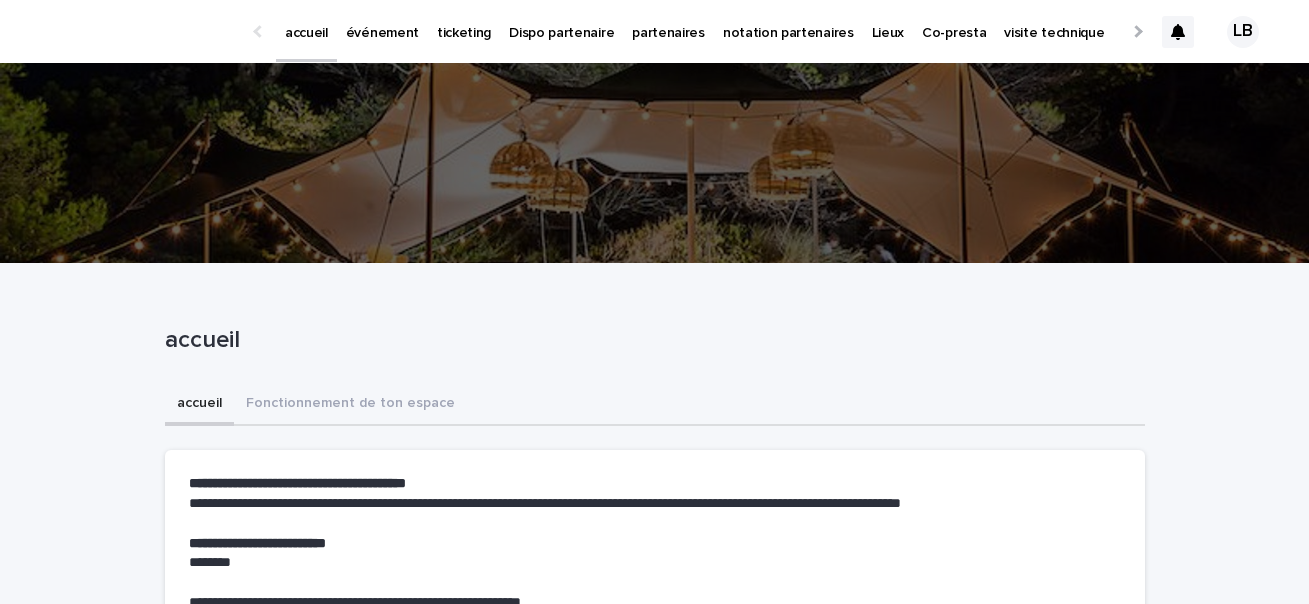 scroll, scrollTop: 0, scrollLeft: 0, axis: both 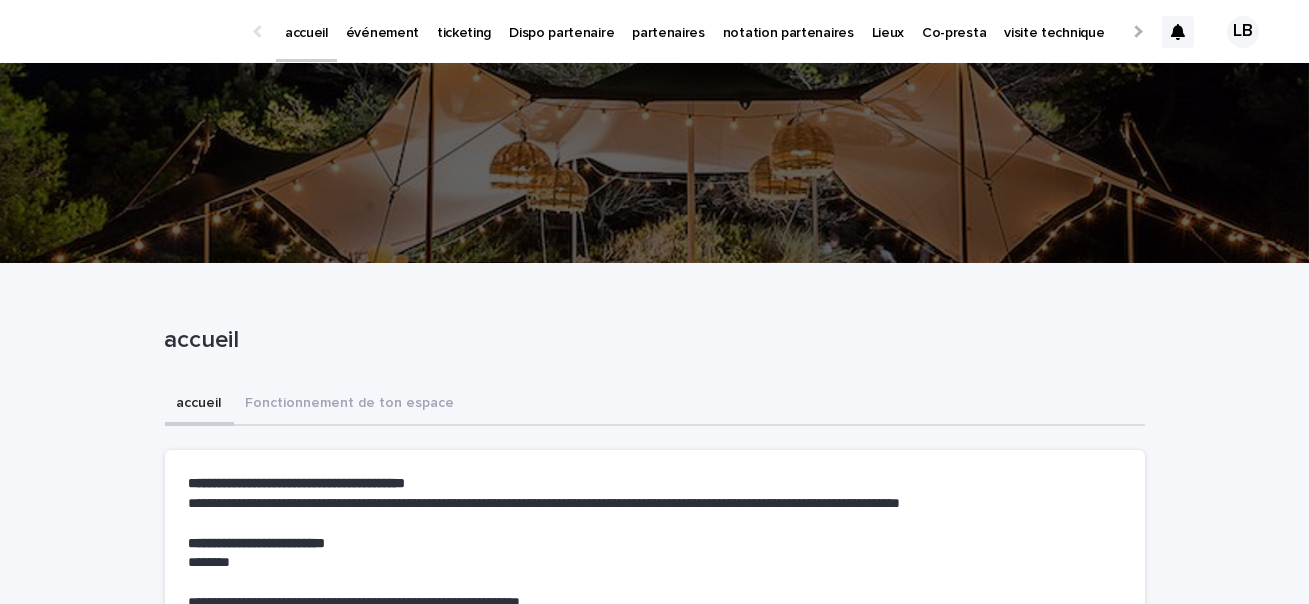 click on "événement" at bounding box center [382, 21] 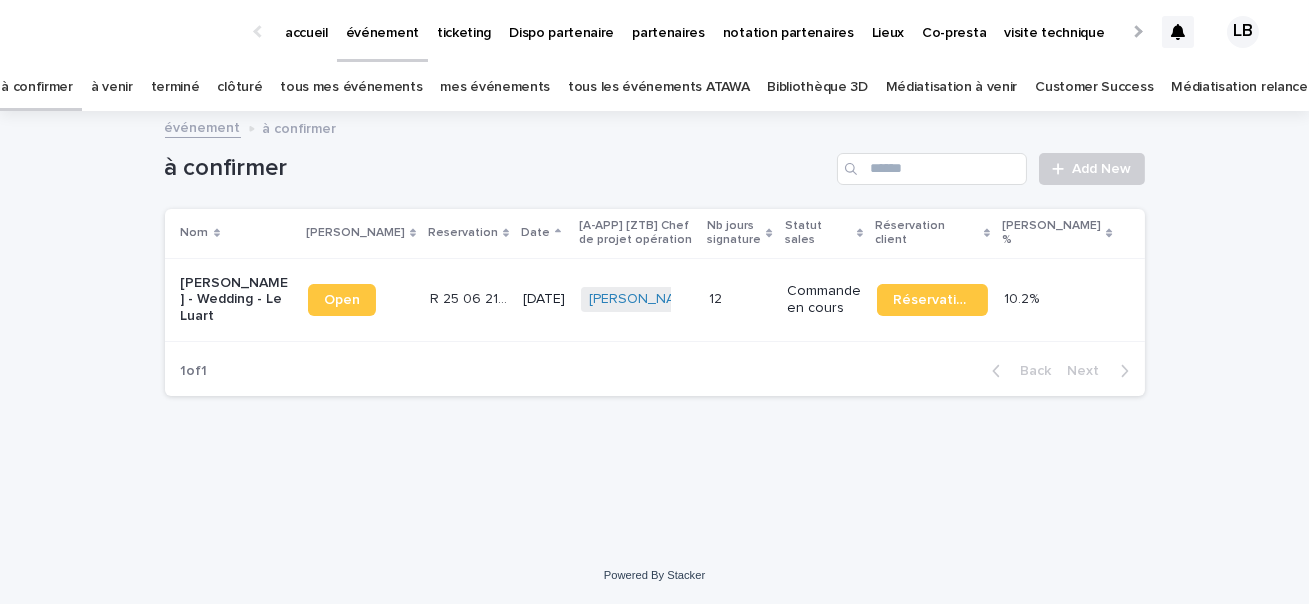 click on "tous mes événements" at bounding box center [351, 87] 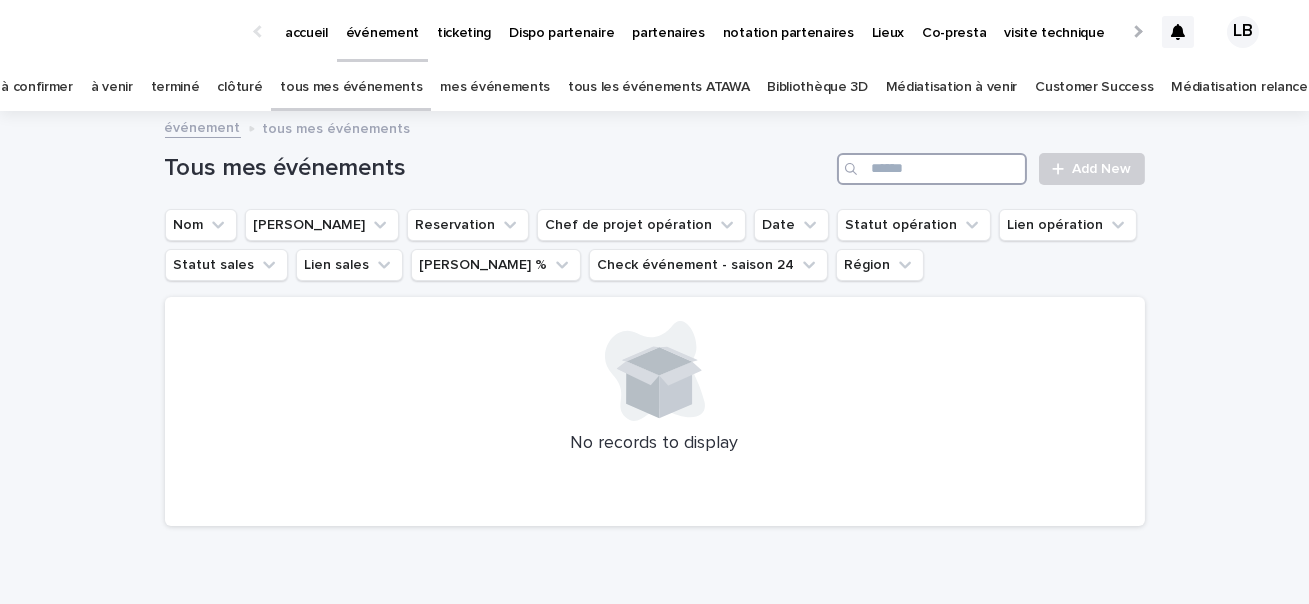 click at bounding box center [932, 169] 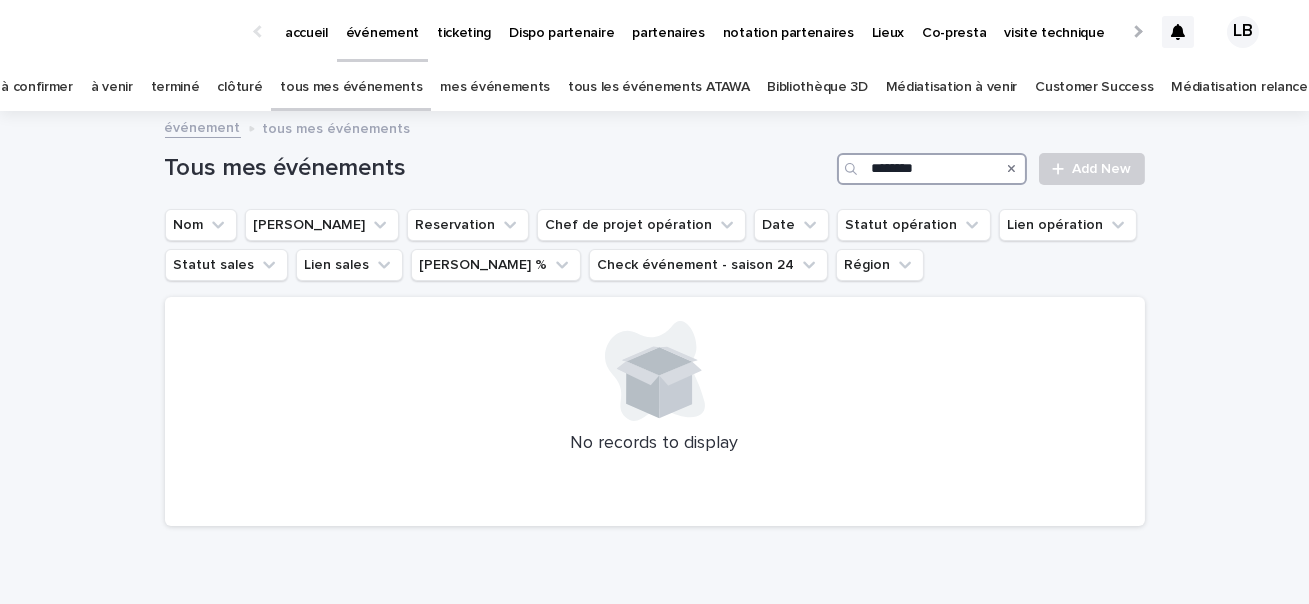 type on "*********" 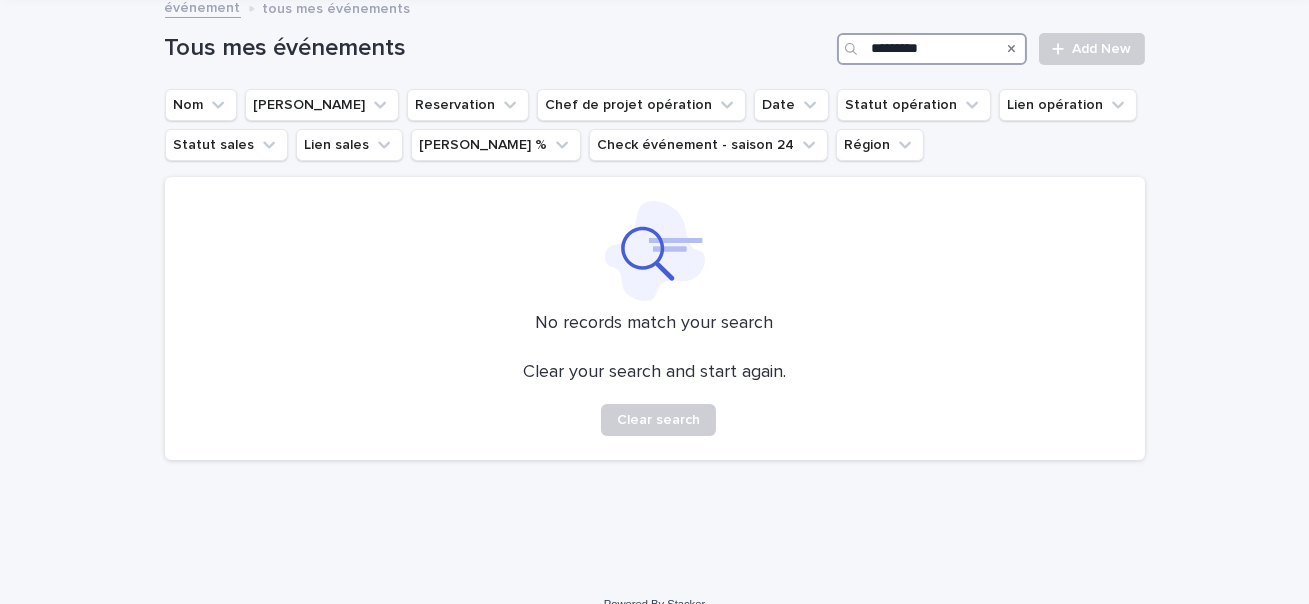 scroll, scrollTop: 115, scrollLeft: 0, axis: vertical 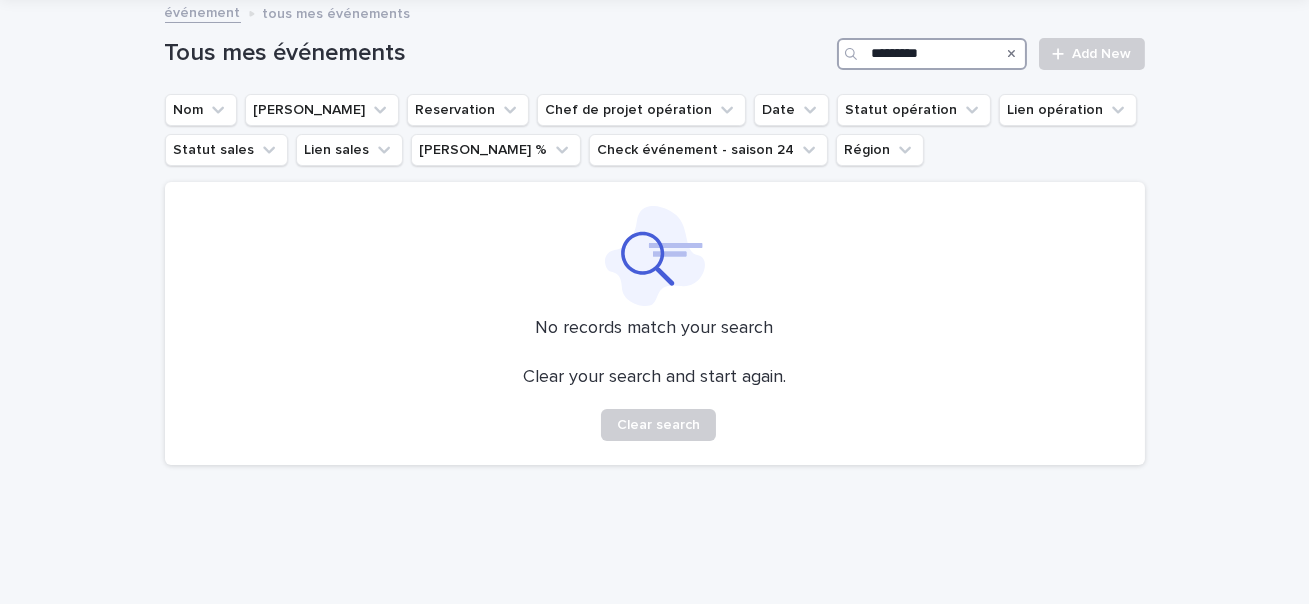 type on "*********" 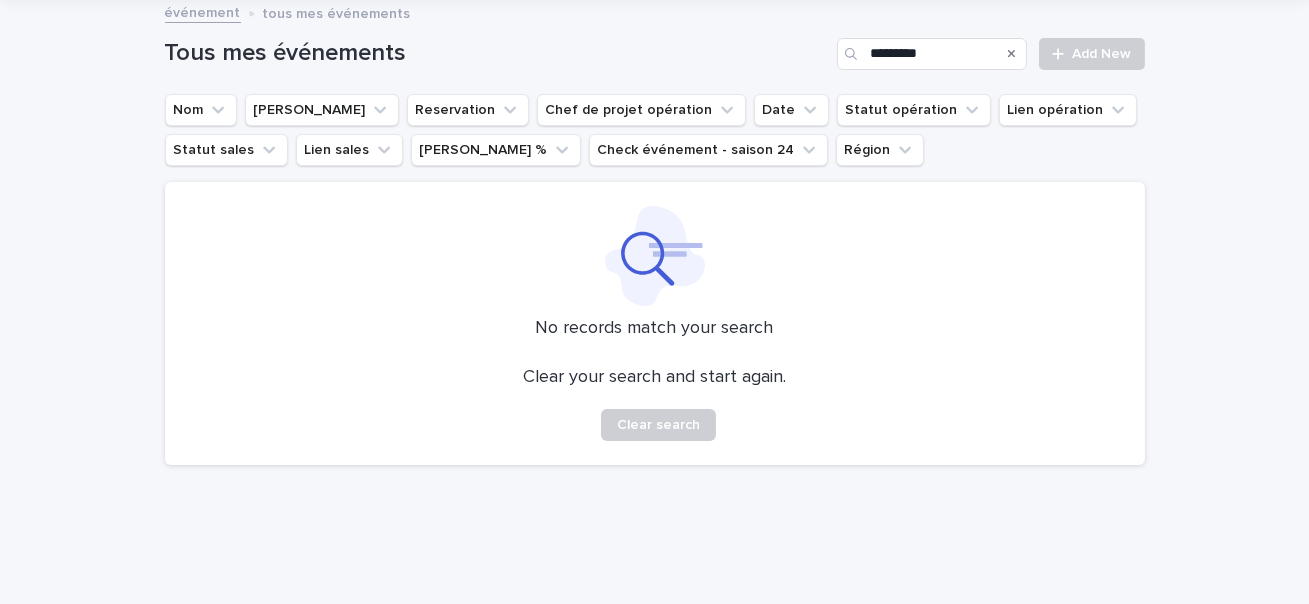 click 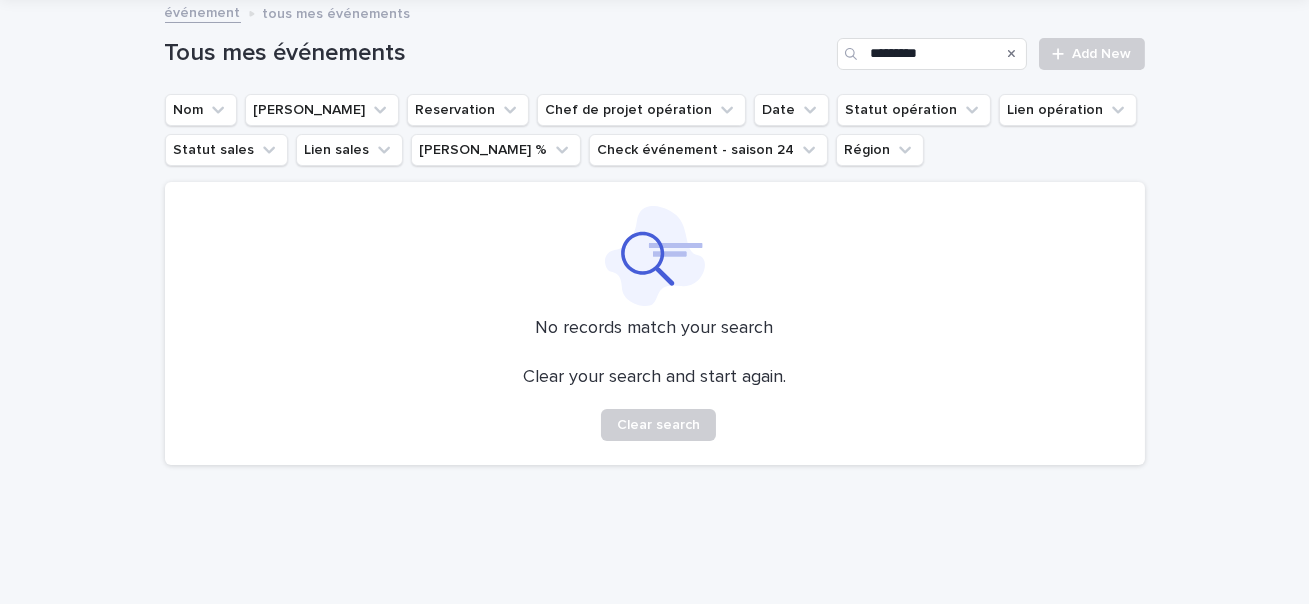 type 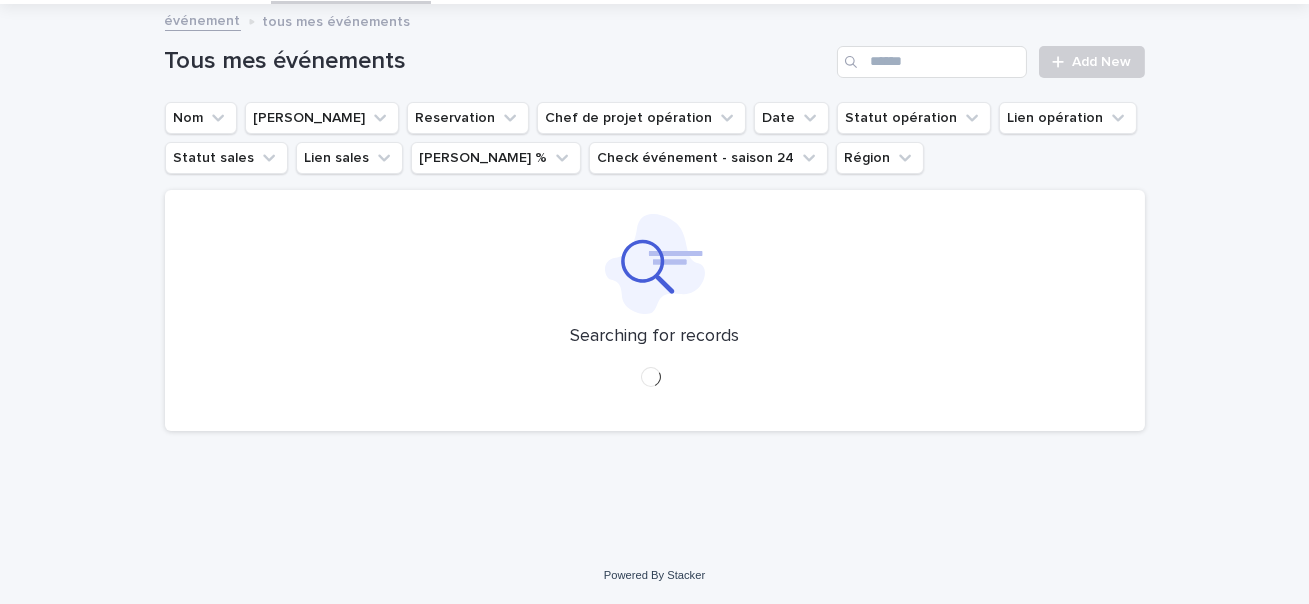 scroll, scrollTop: 0, scrollLeft: 0, axis: both 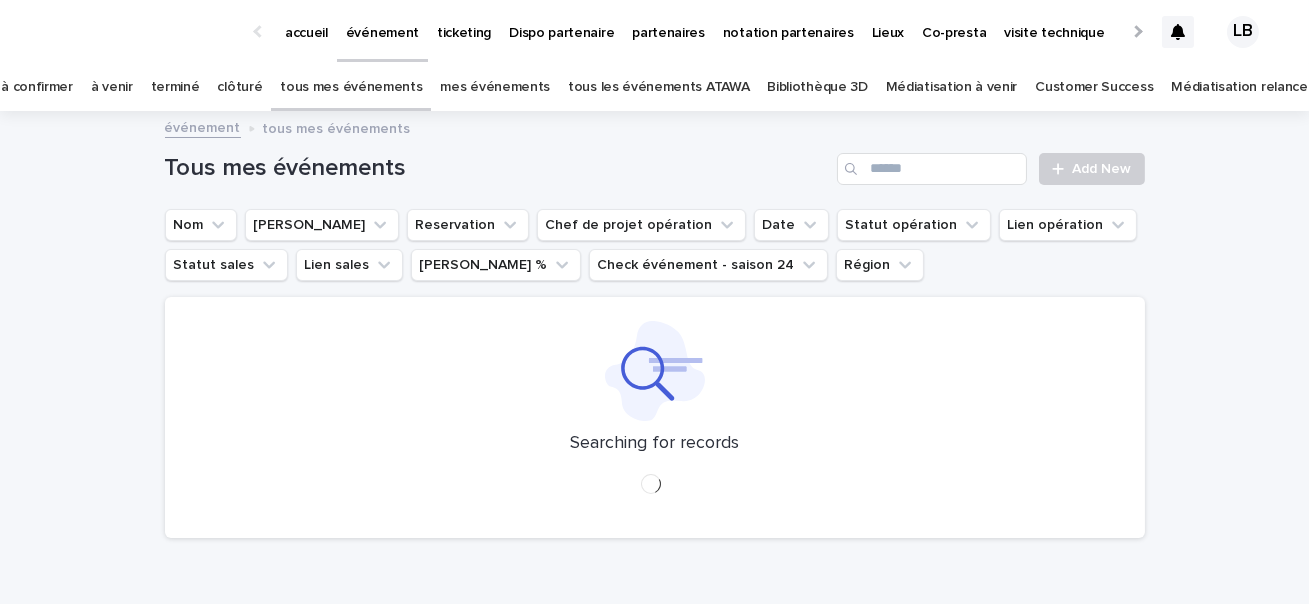 click on "tous les événements ATAWA" at bounding box center (658, 87) 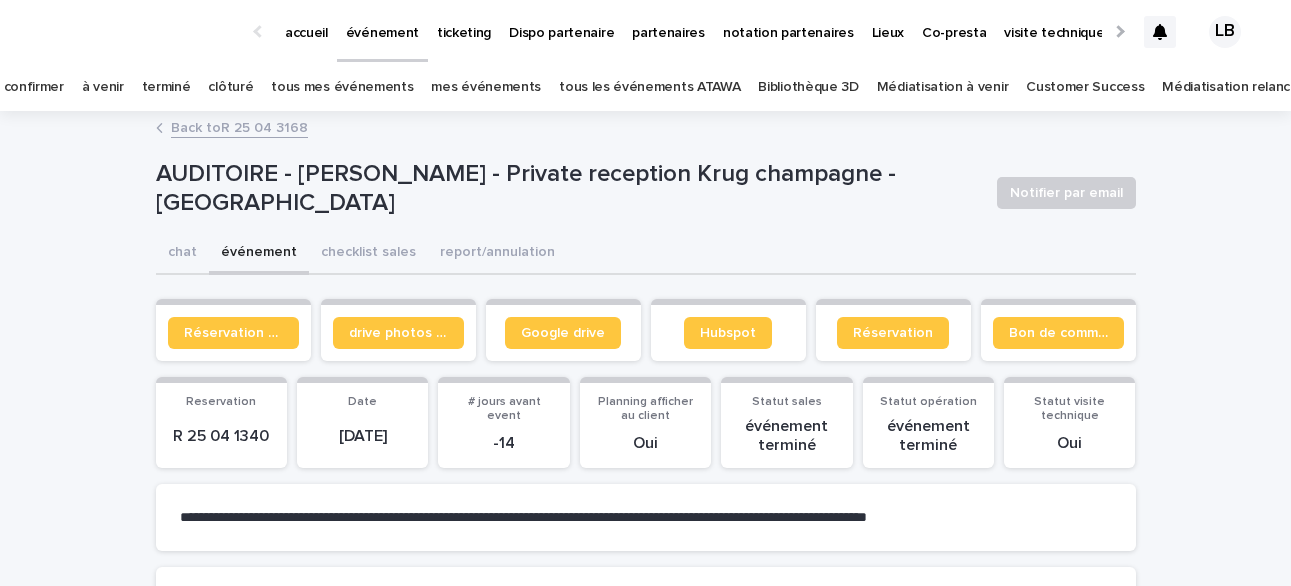 scroll, scrollTop: 0, scrollLeft: 0, axis: both 